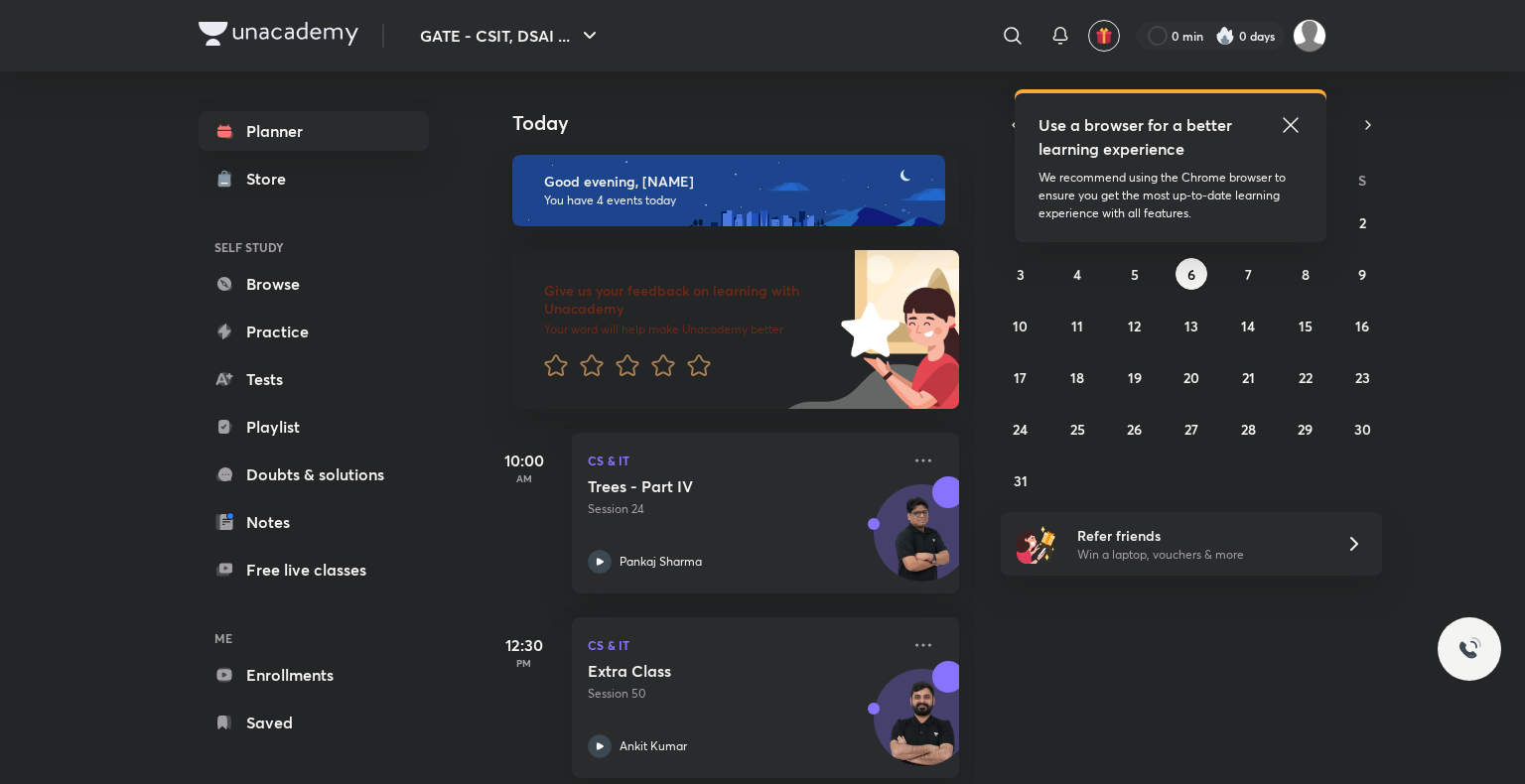 scroll, scrollTop: 0, scrollLeft: 0, axis: both 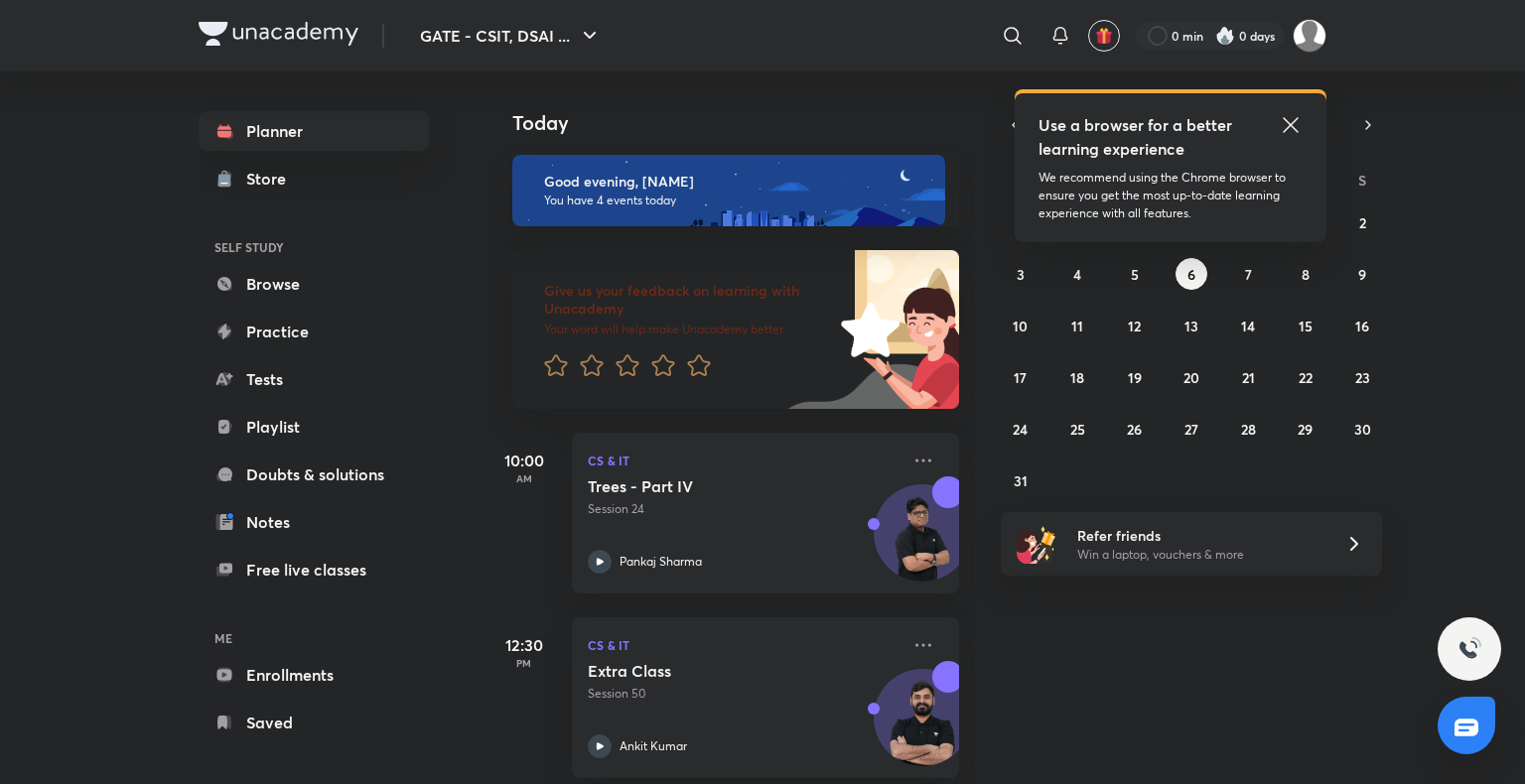 click 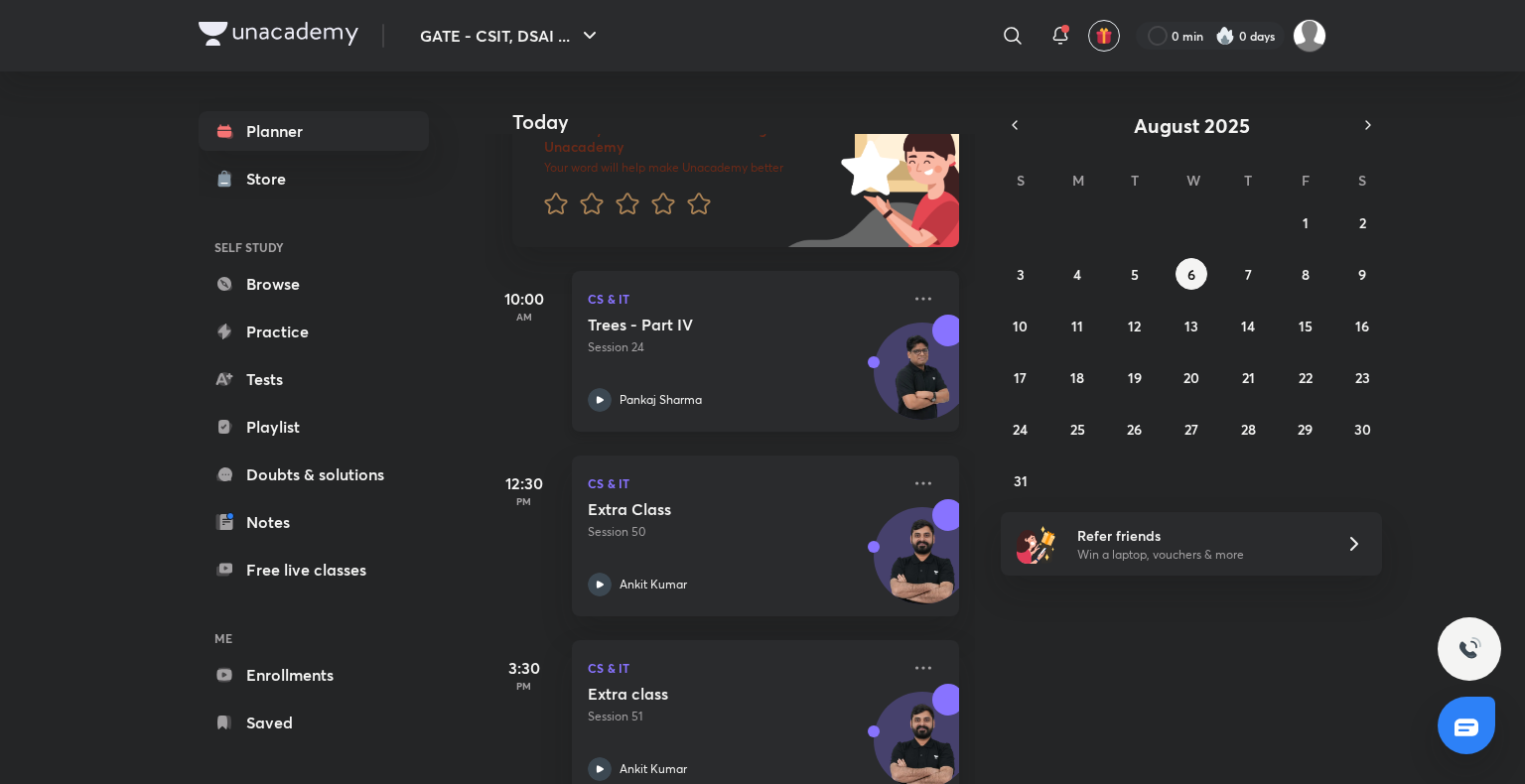 scroll, scrollTop: 0, scrollLeft: 0, axis: both 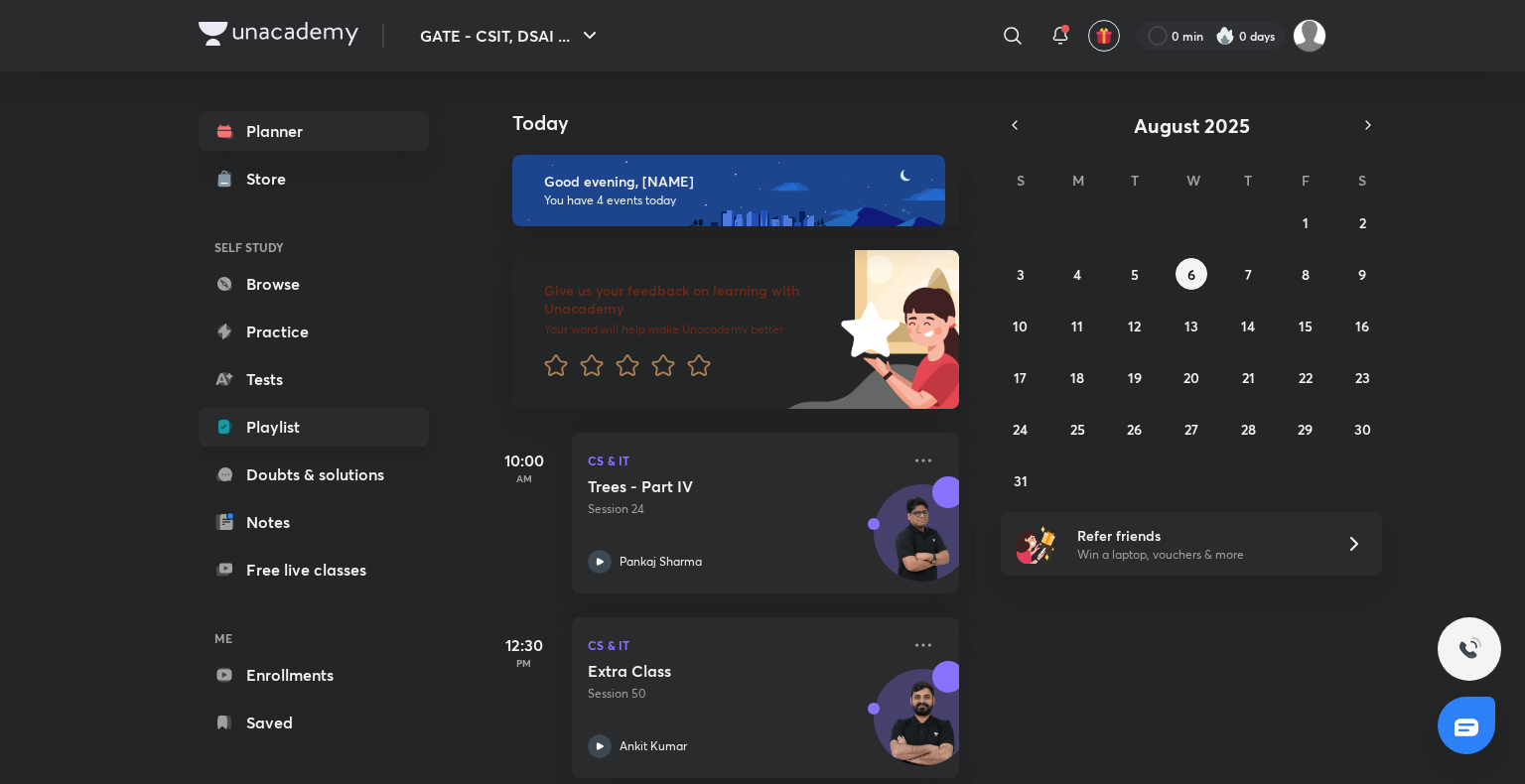 click on "Playlist" at bounding box center (314, 427) 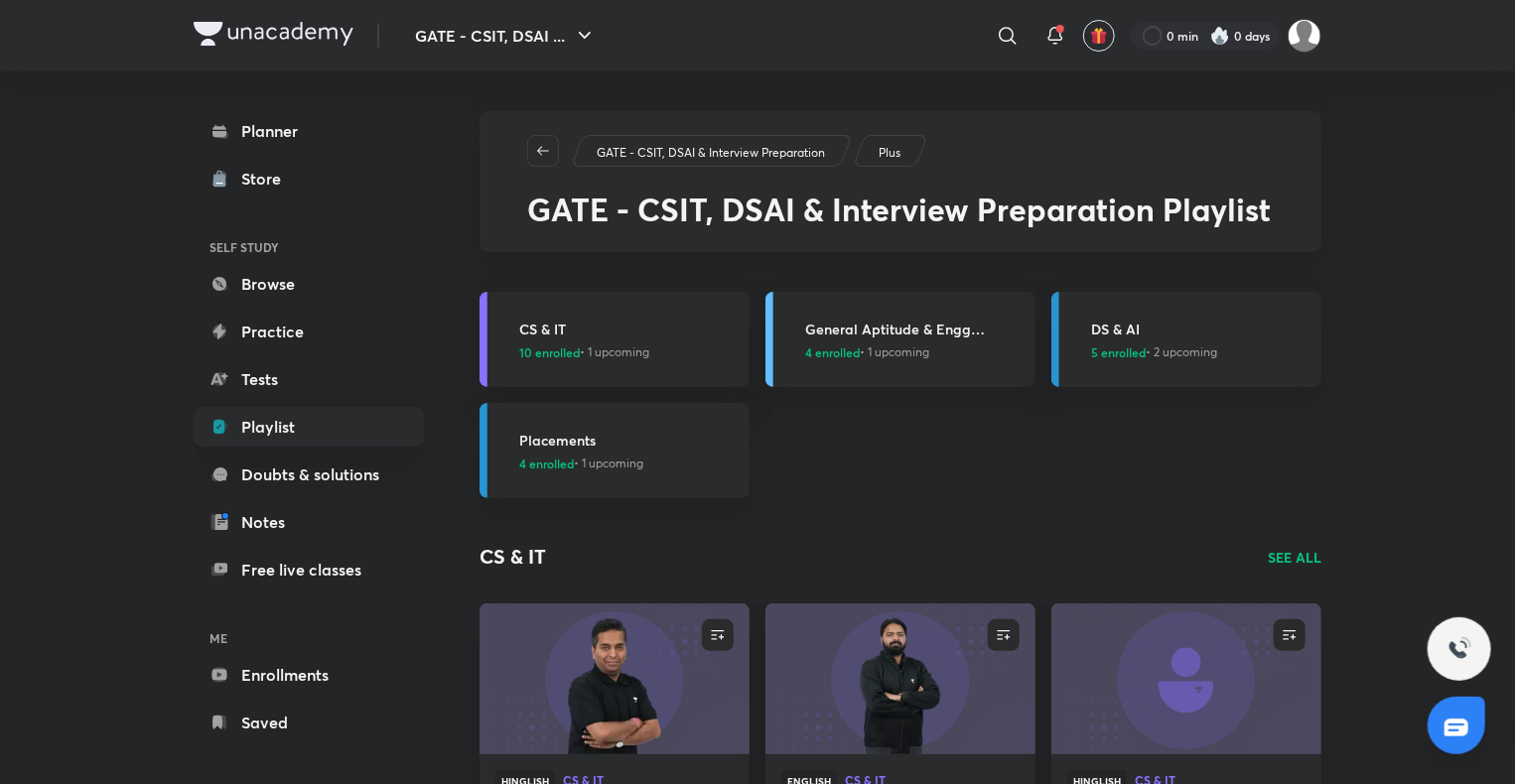 click at bounding box center (1220, 36) 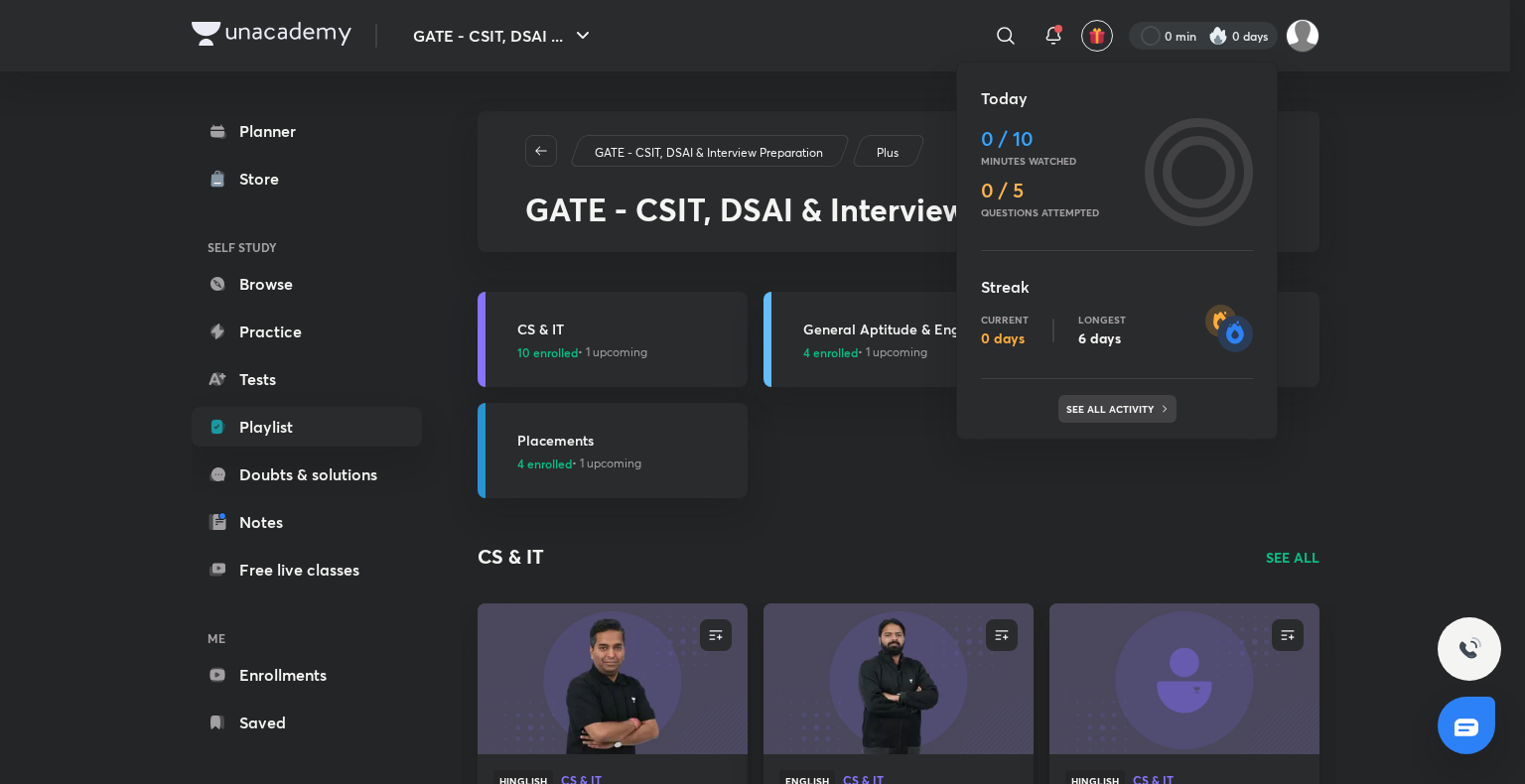 click on "See all activity" at bounding box center (1112, 409) 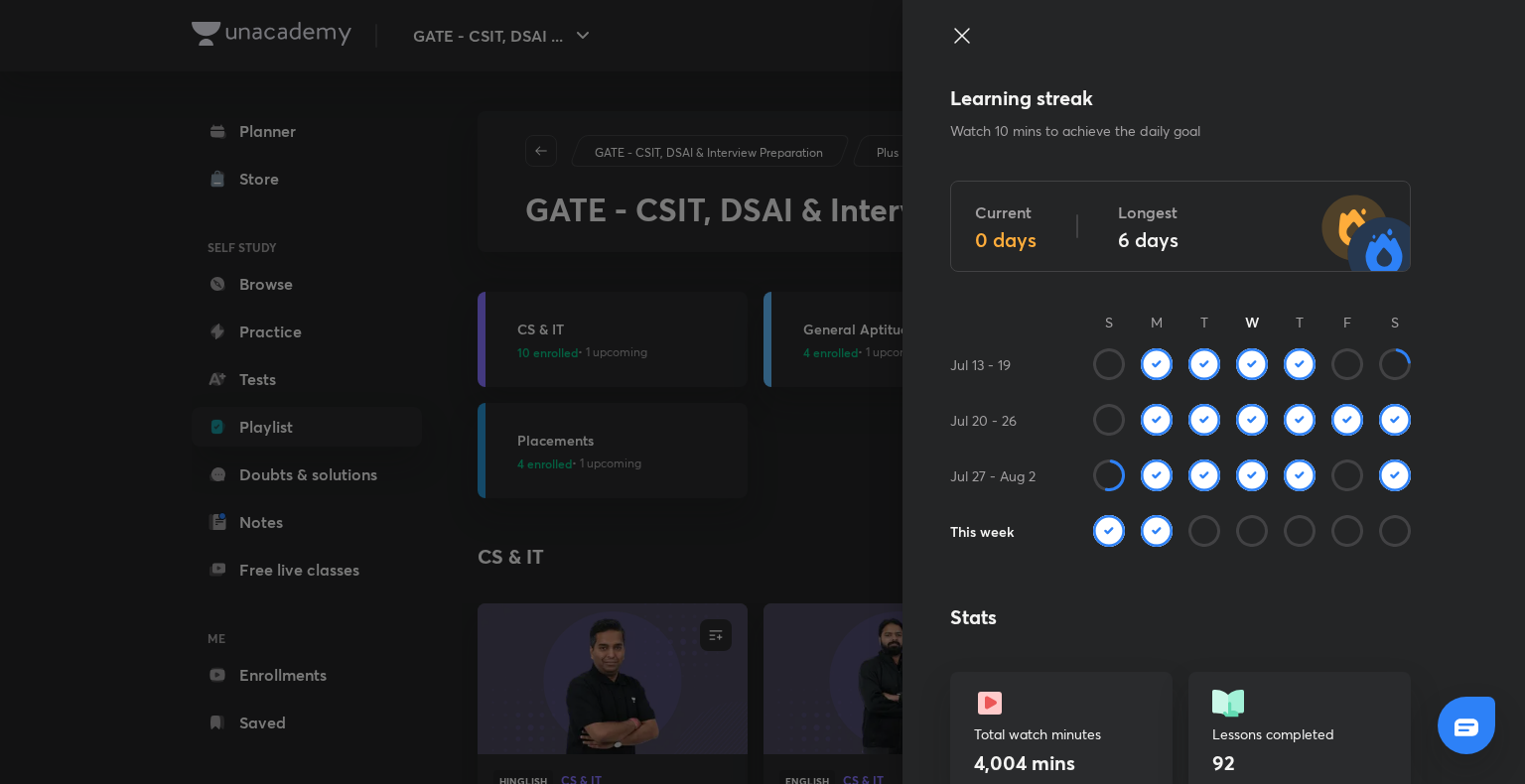 click at bounding box center [1157, 531] 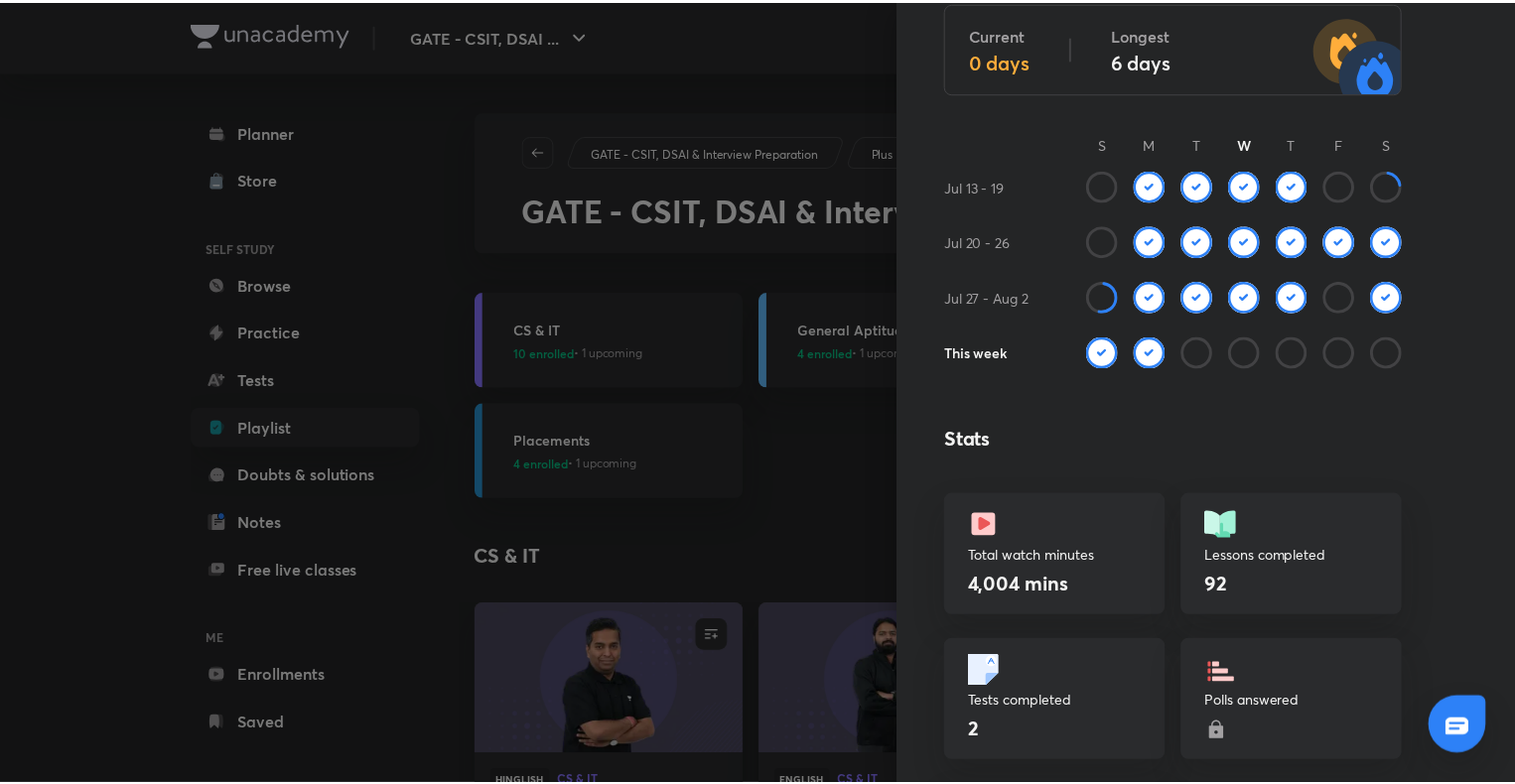 scroll, scrollTop: 0, scrollLeft: 0, axis: both 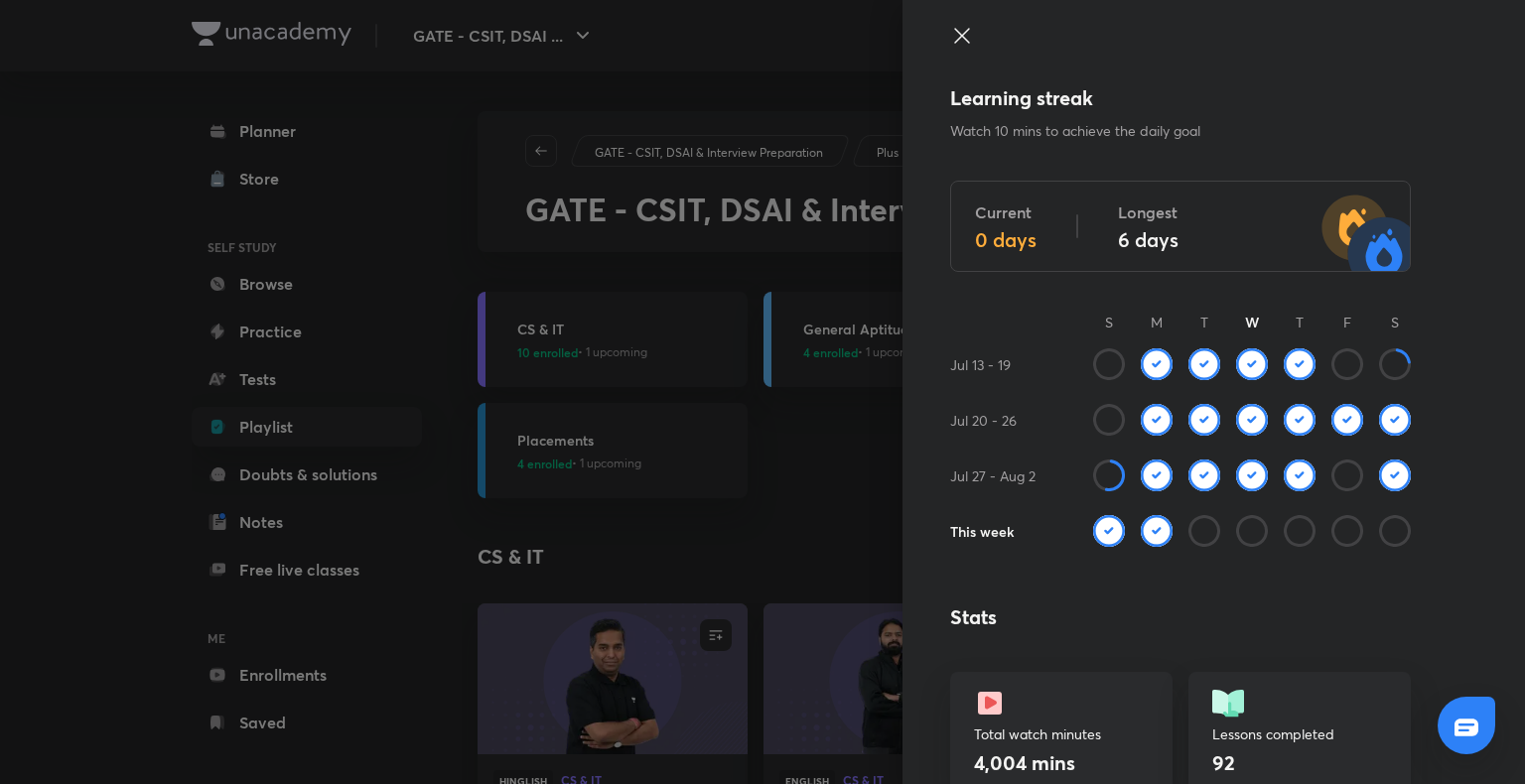 click 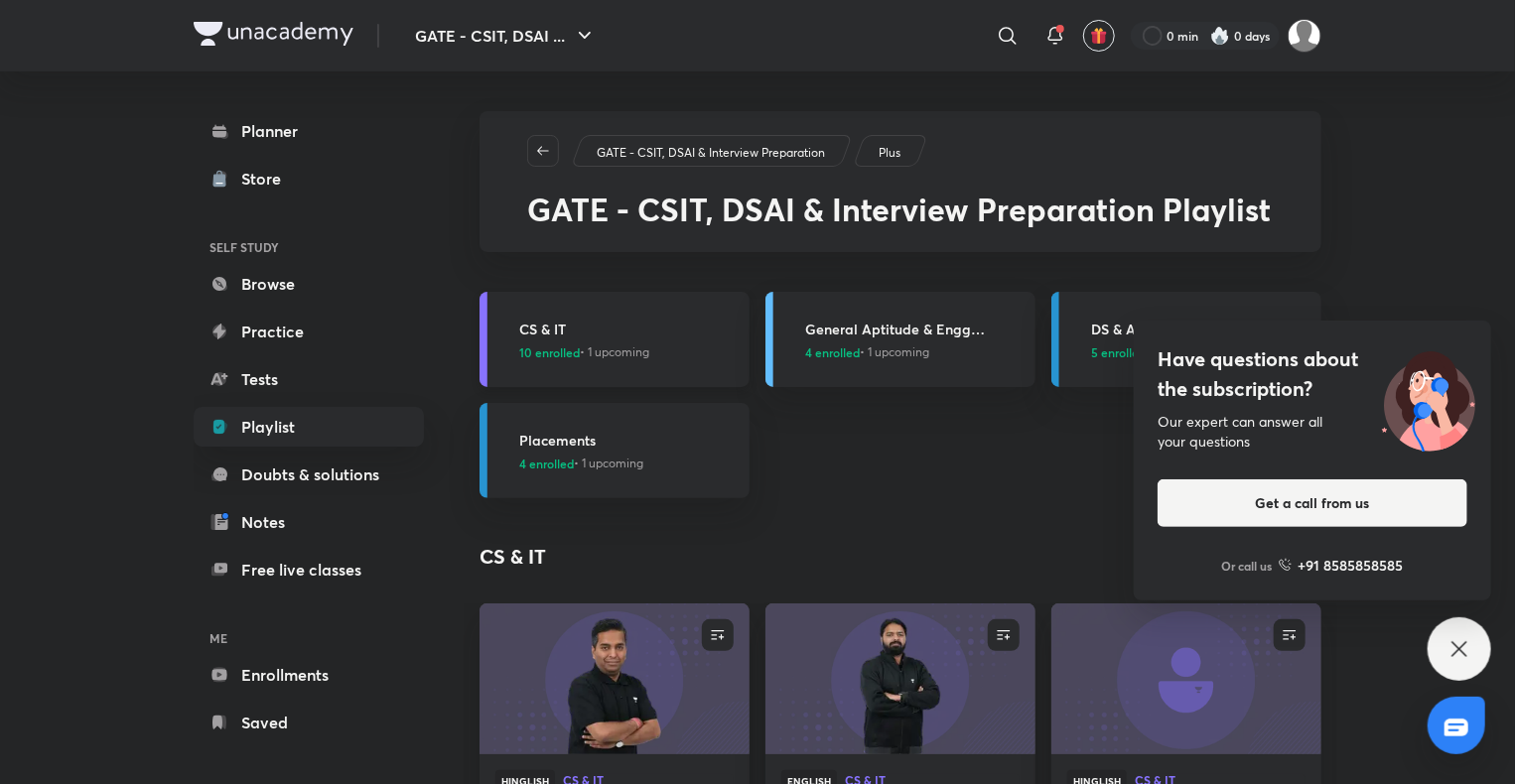 click on "CS & IT" at bounding box center [628, 328] 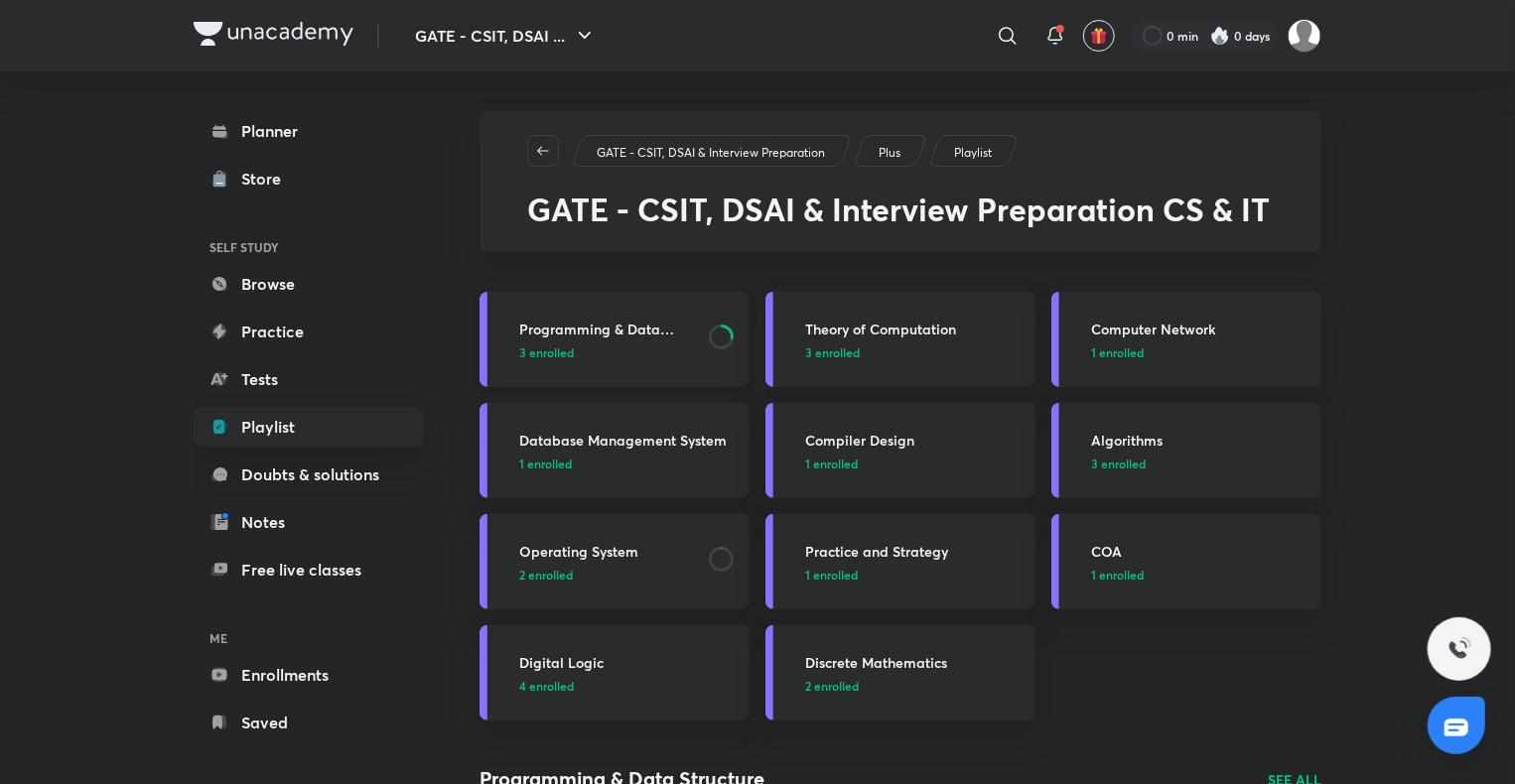 click on "Programming & Data Structure" at bounding box center [608, 328] 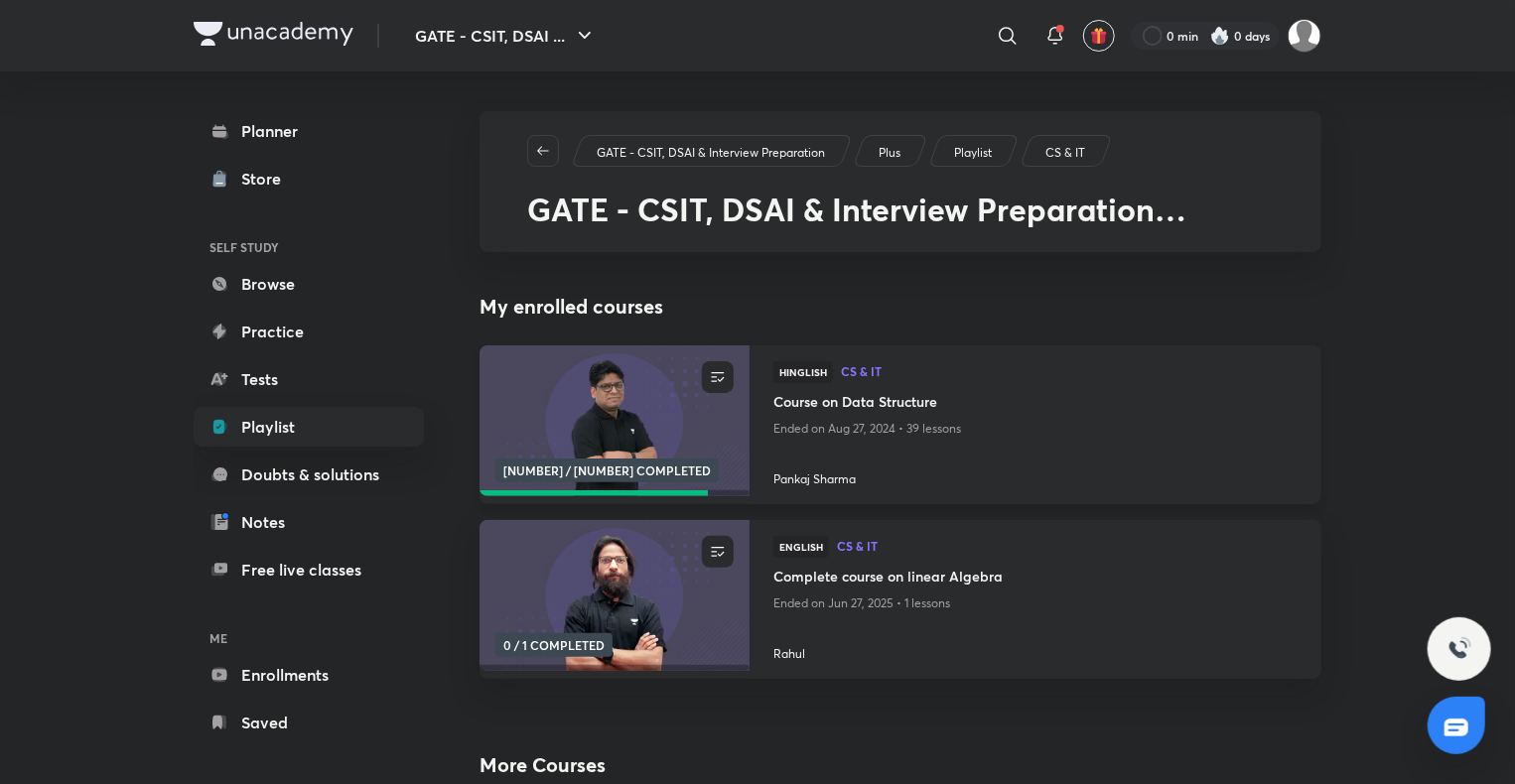 click on "Course on Data Structure" at bounding box center [1035, 403] 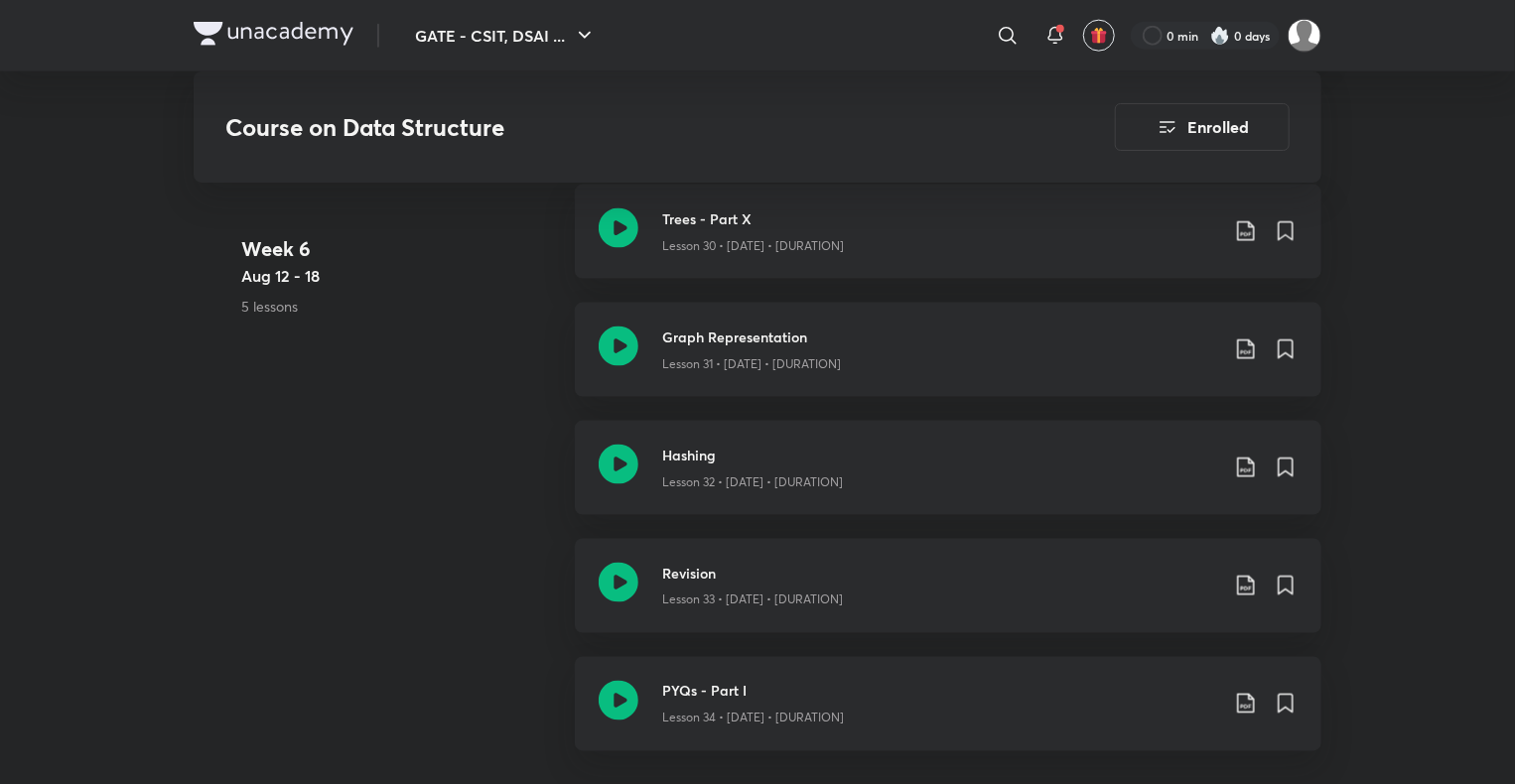 scroll, scrollTop: 4995, scrollLeft: 0, axis: vertical 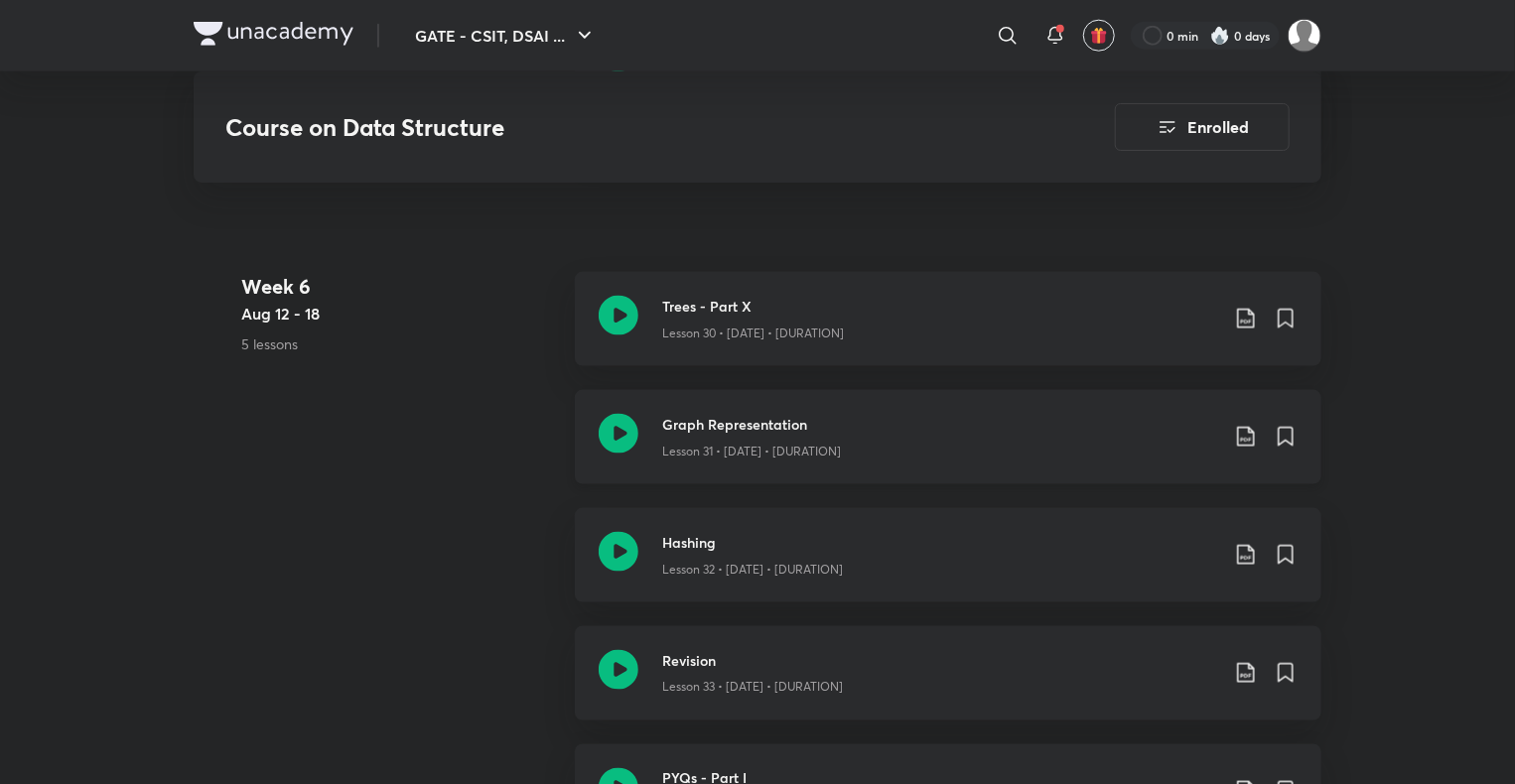 click on "Graph Representation" at bounding box center [940, -3880] 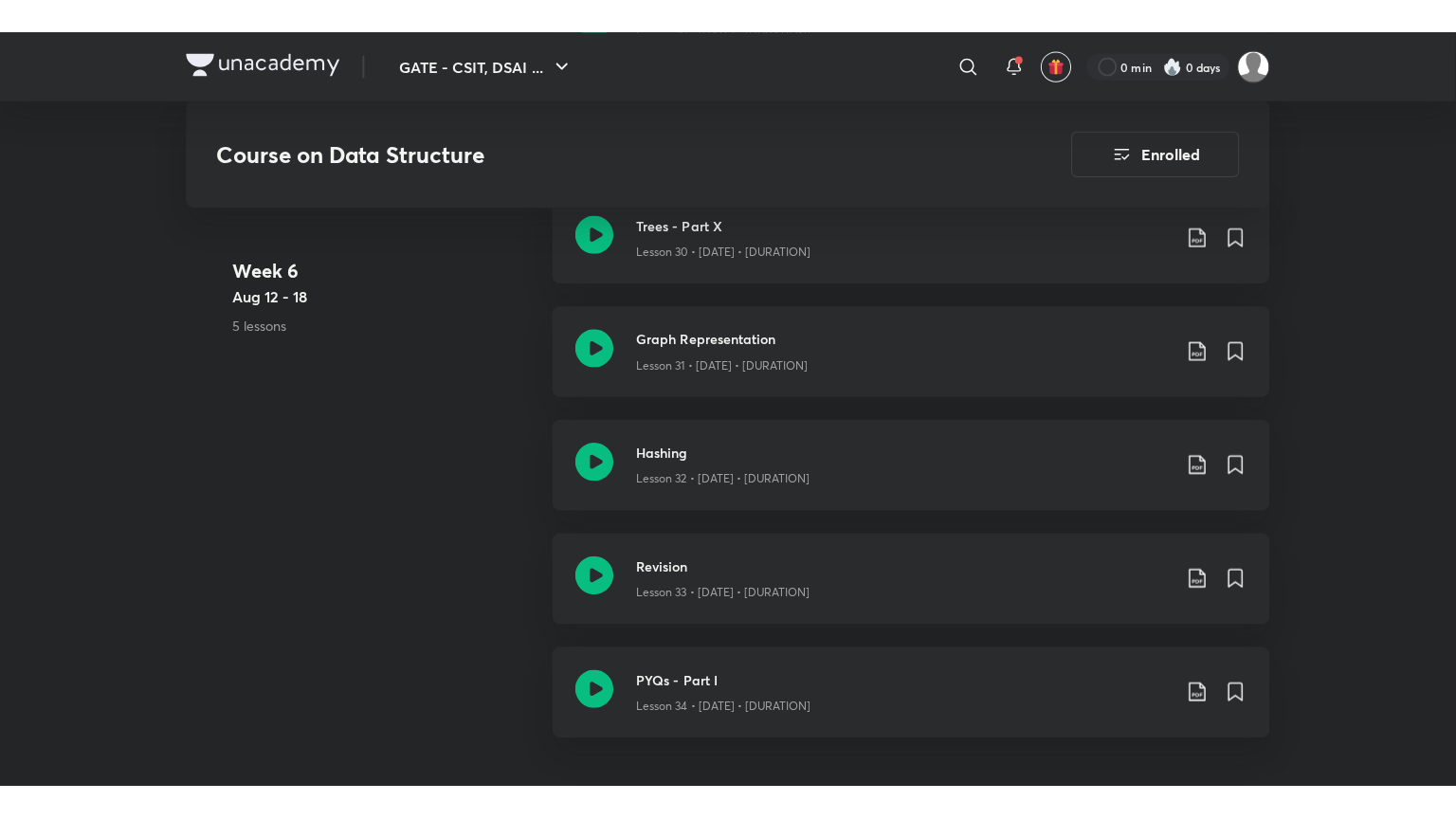 scroll, scrollTop: 4873, scrollLeft: 0, axis: vertical 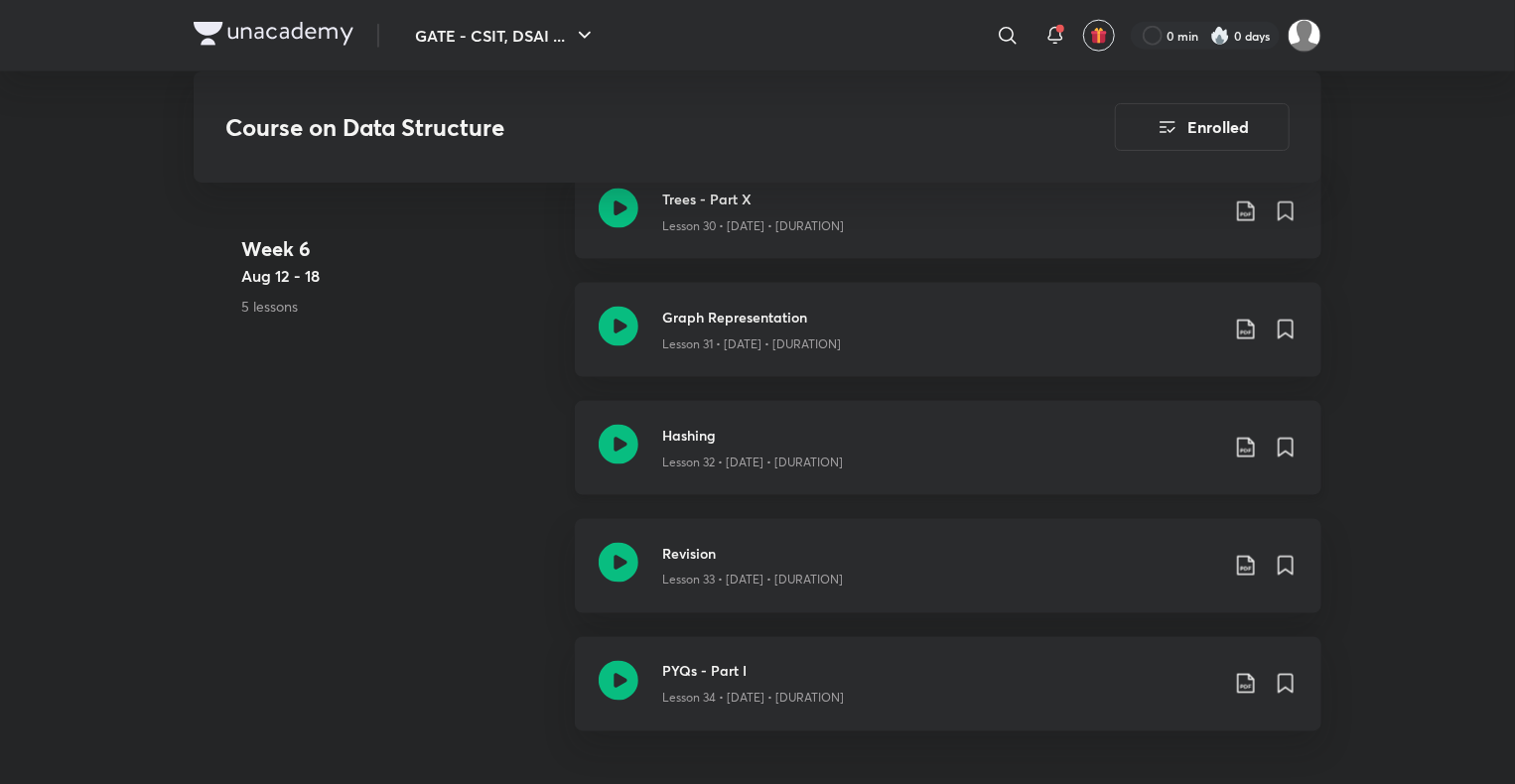 click on "Hashing" at bounding box center (940, 435) 